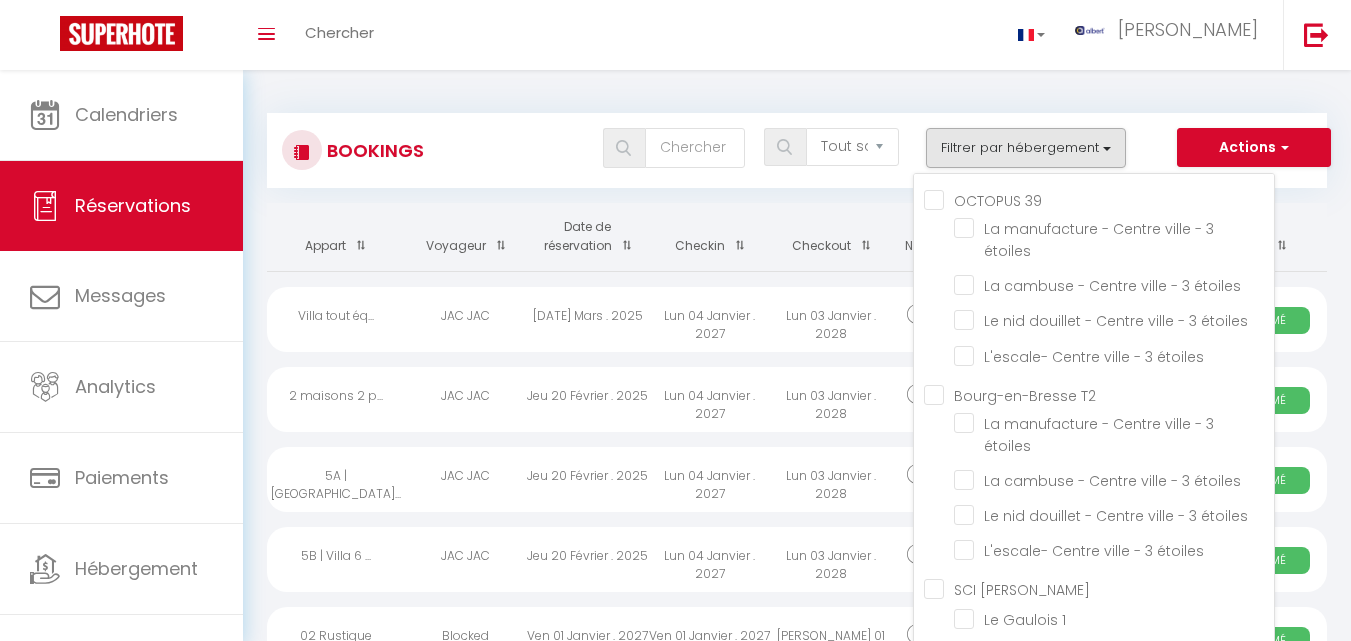 select on "not_cancelled" 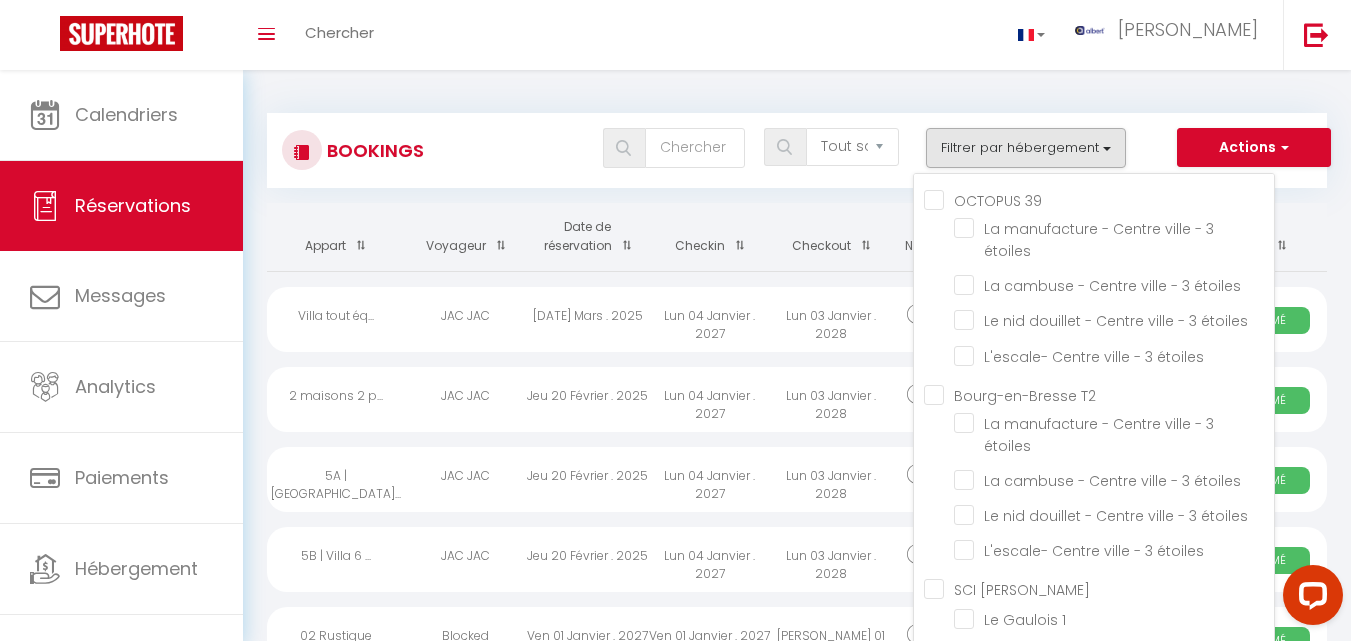 scroll, scrollTop: 0, scrollLeft: 0, axis: both 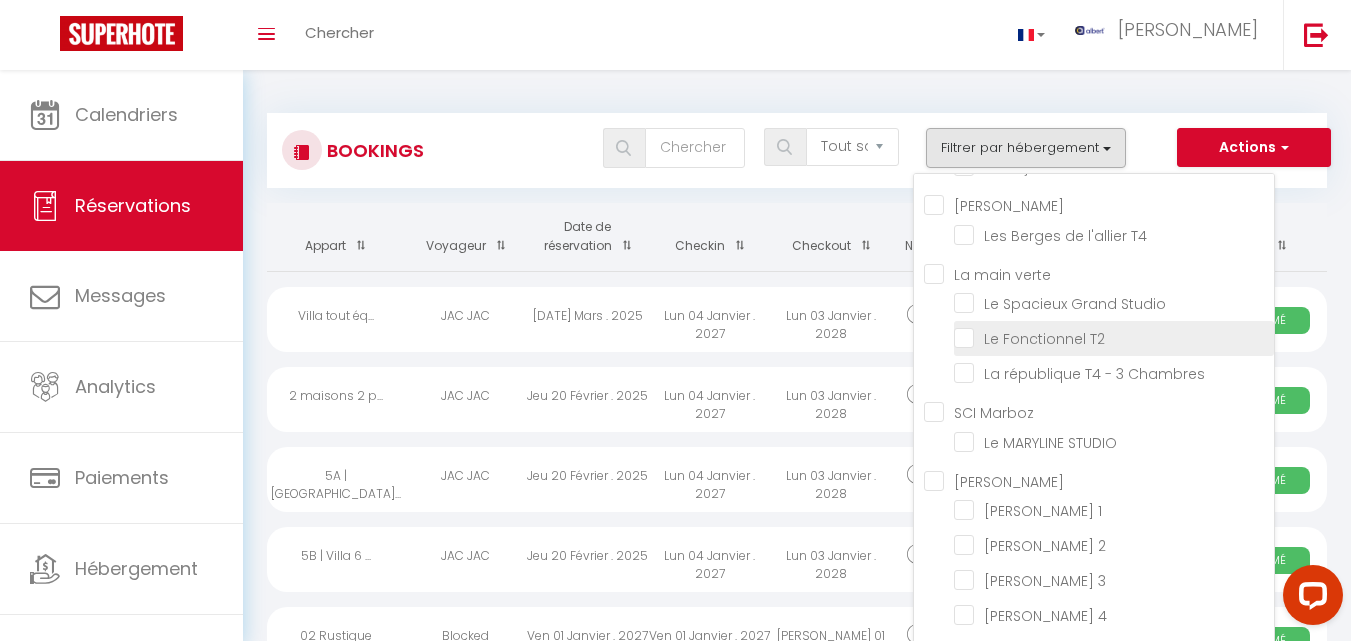 click on "Le Fonctionnel T2" at bounding box center (1114, 337) 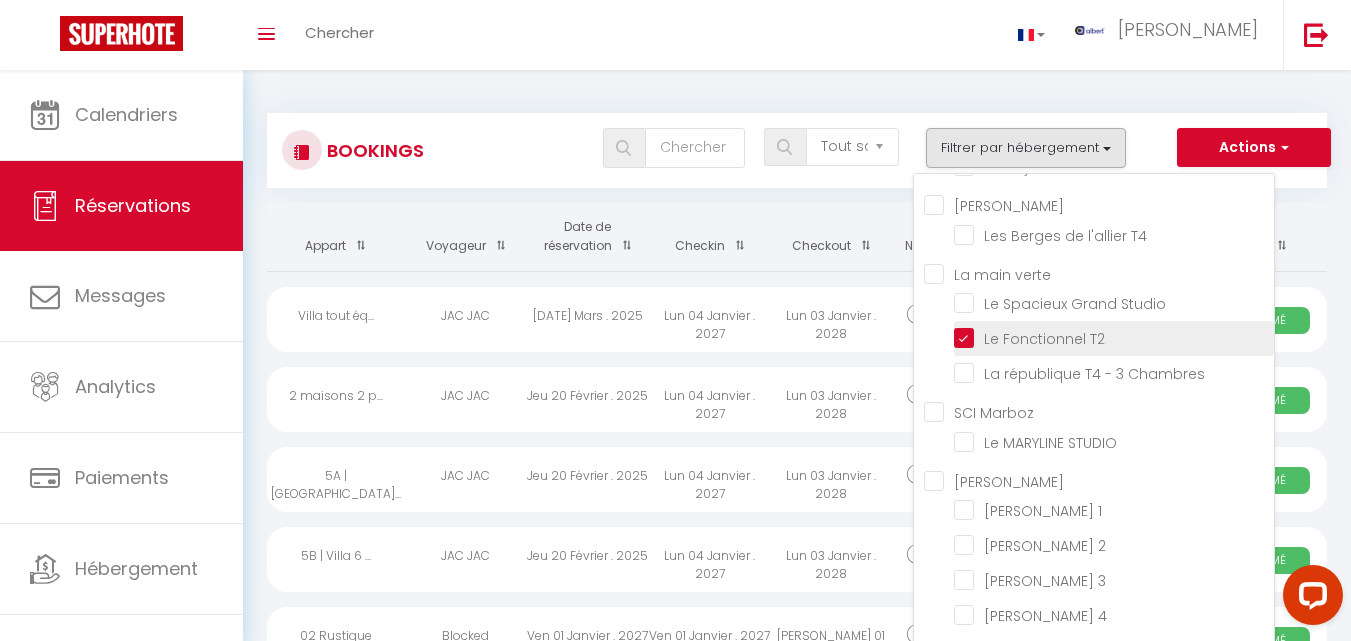 checkbox on "false" 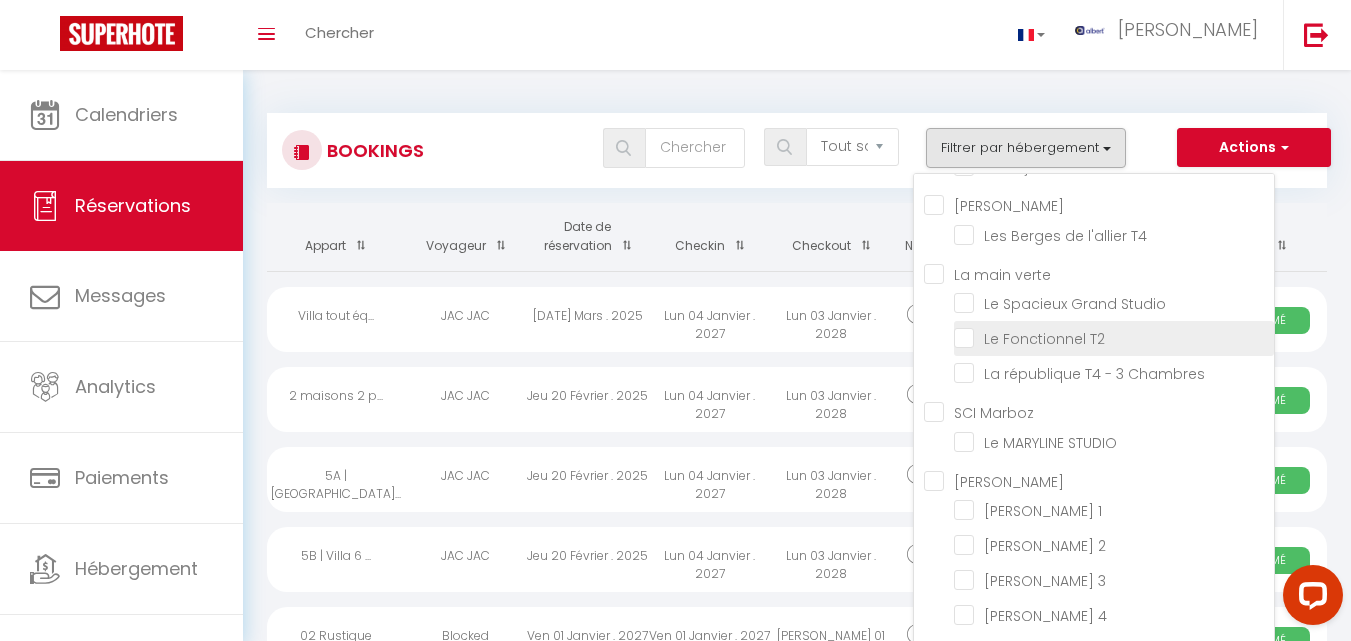 click on "Le Fonctionnel T2" at bounding box center [1114, 337] 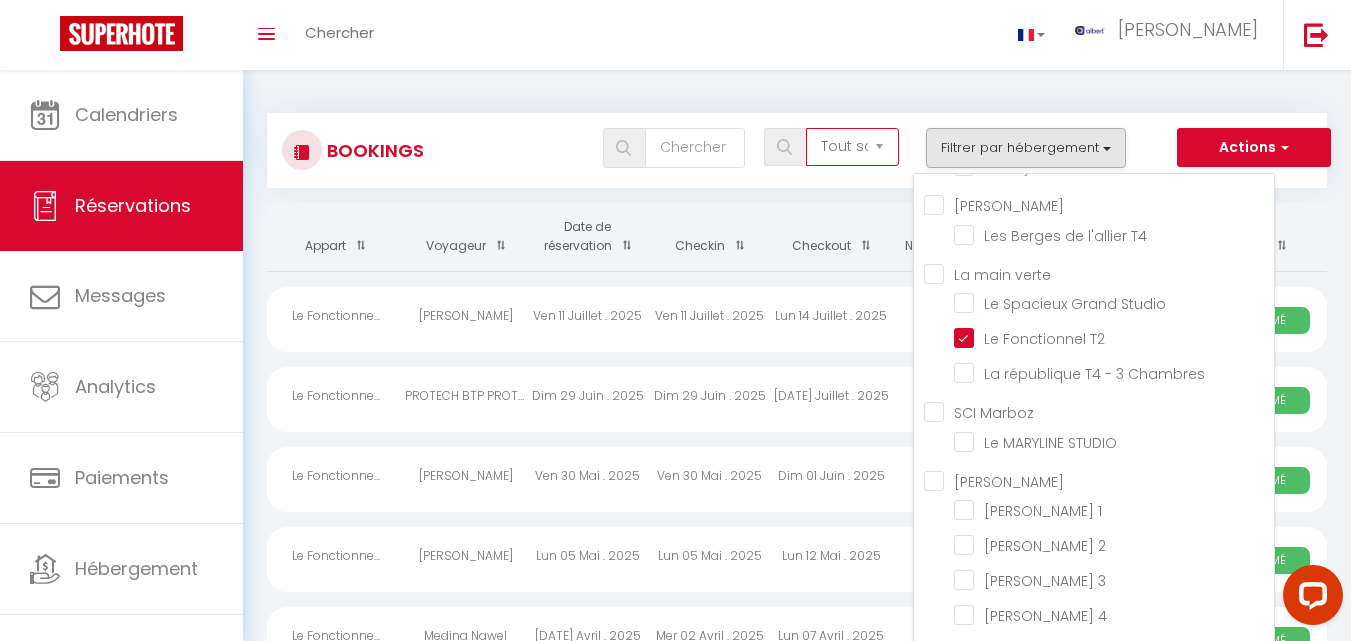 click on "Tous les statuts   Annulé   Confirmé   Non Confirmé   Tout sauf annulé   No Show   Request" at bounding box center (852, 147) 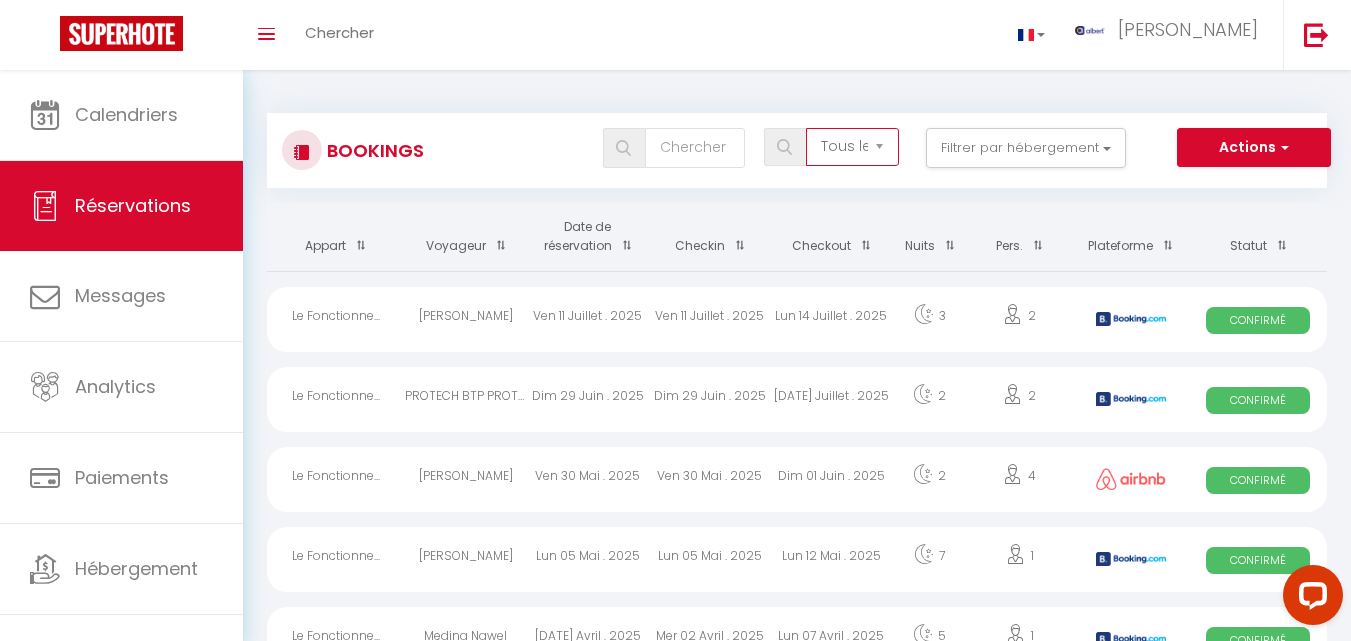 click on "Tous les statuts   Annulé   Confirmé   Non Confirmé   Tout sauf annulé   No Show   Request" at bounding box center [852, 147] 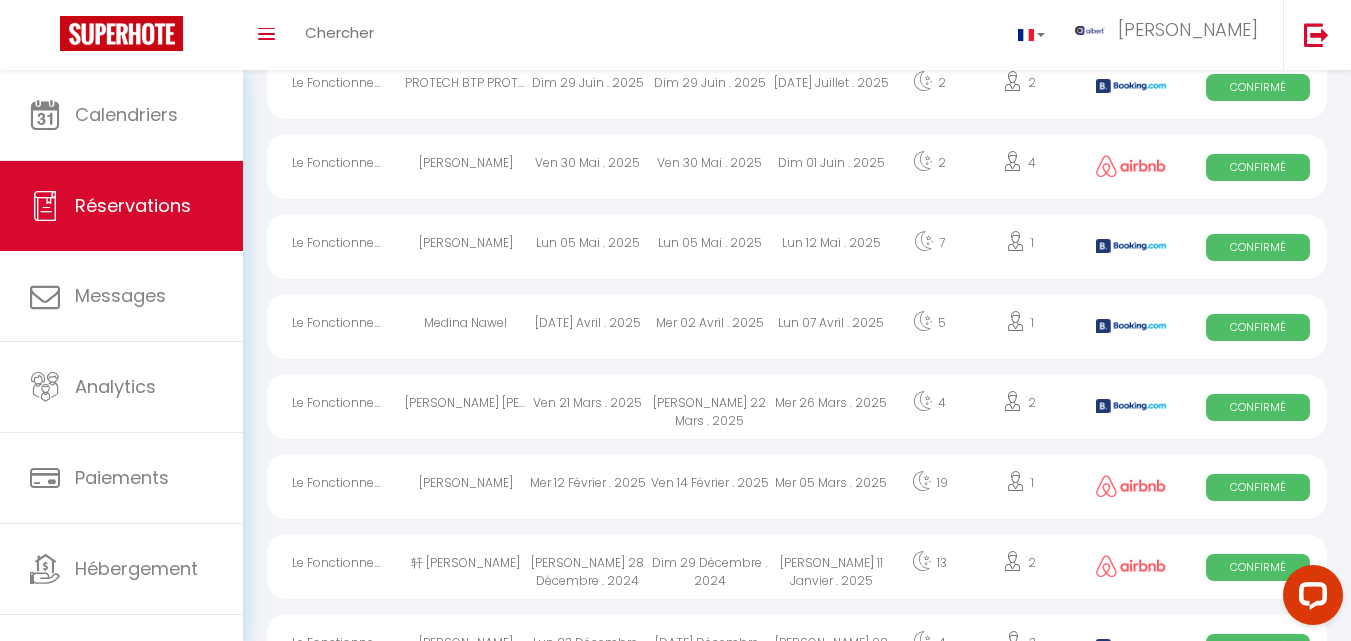 scroll, scrollTop: 0, scrollLeft: 0, axis: both 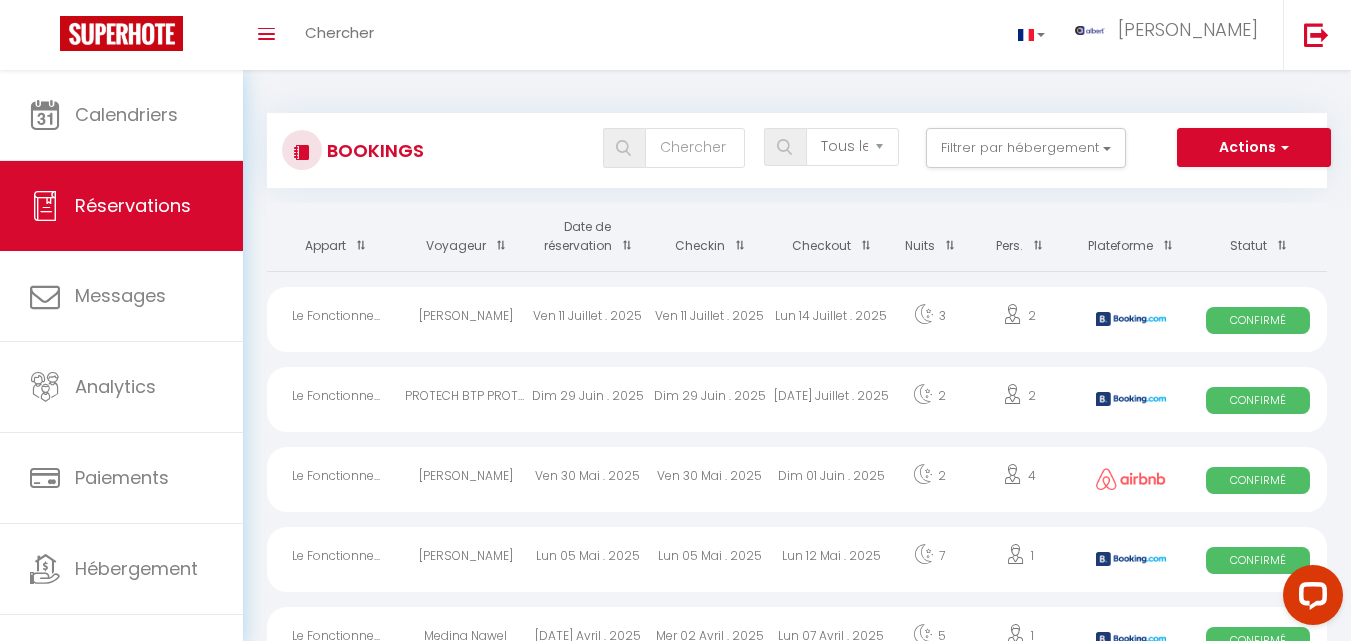drag, startPoint x: 867, startPoint y: 176, endPoint x: 0, endPoint y: -87, distance: 906.01215 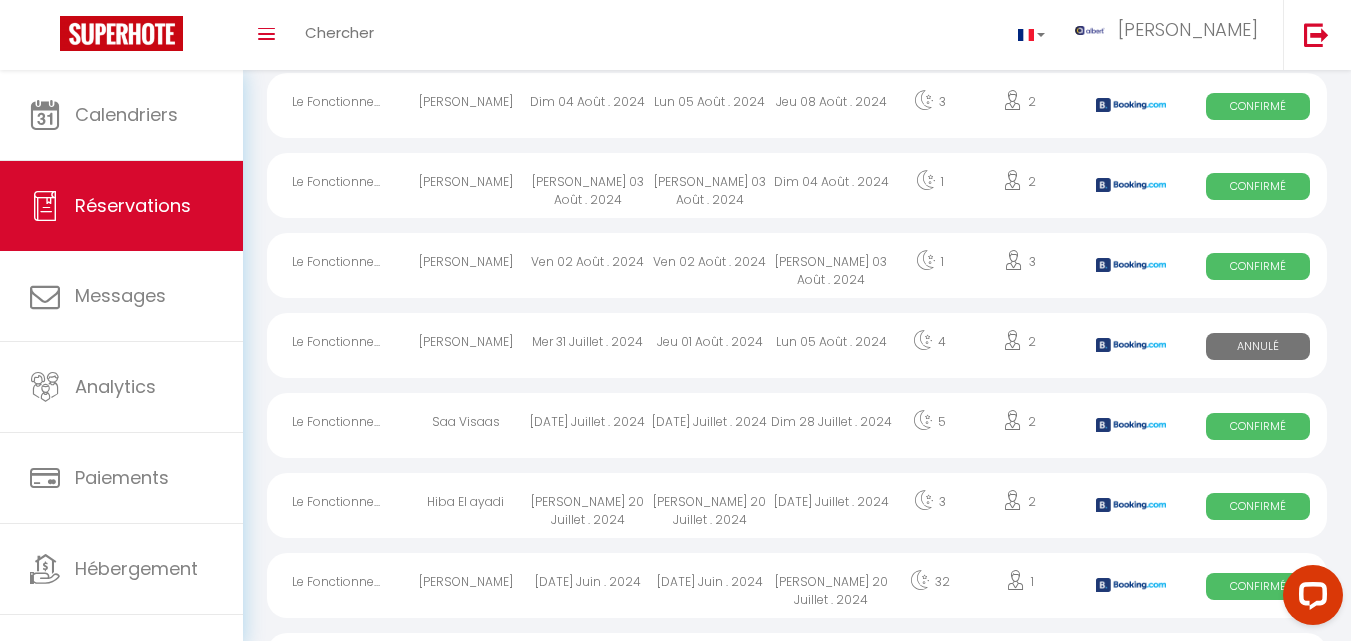 scroll, scrollTop: 3413, scrollLeft: 0, axis: vertical 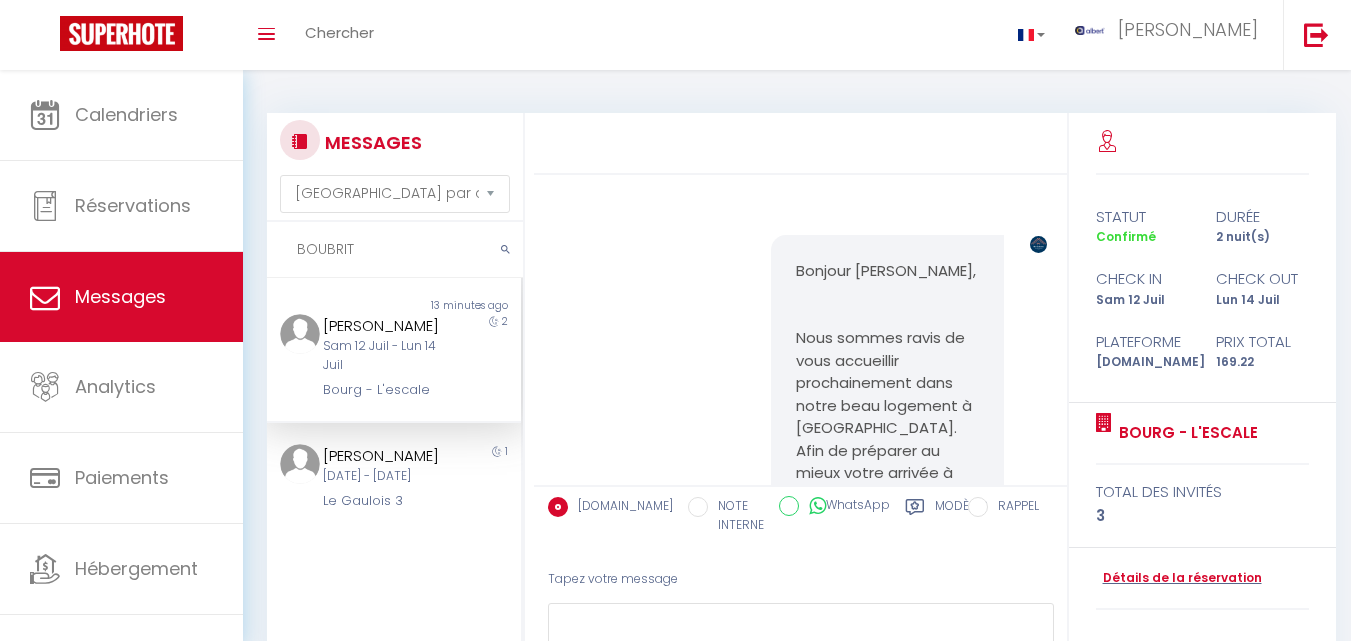 select on "message" 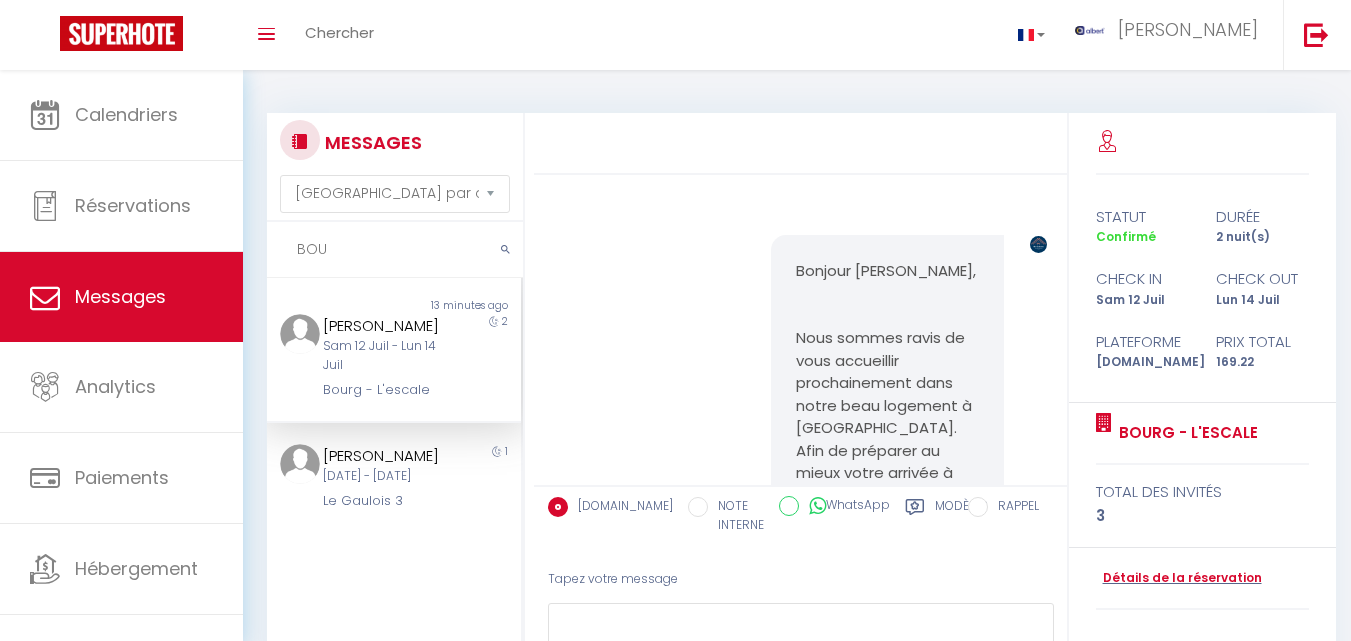 scroll, scrollTop: 0, scrollLeft: 0, axis: both 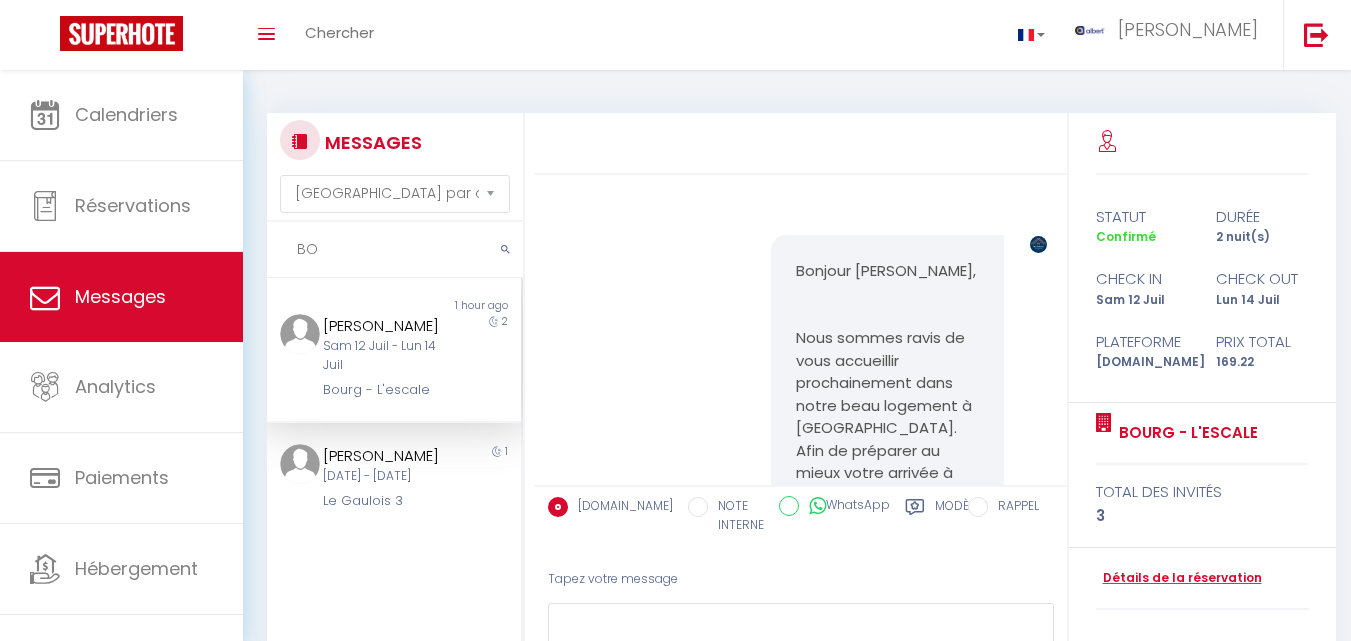 type on "B" 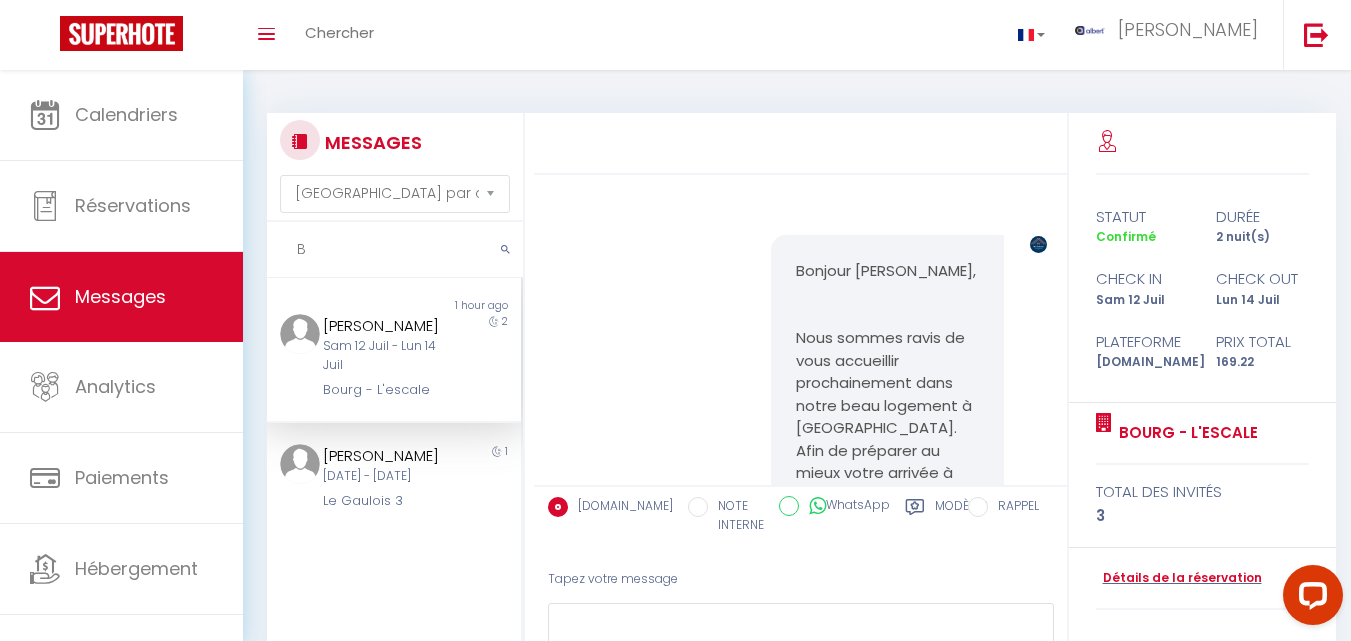 scroll, scrollTop: 2800, scrollLeft: 0, axis: vertical 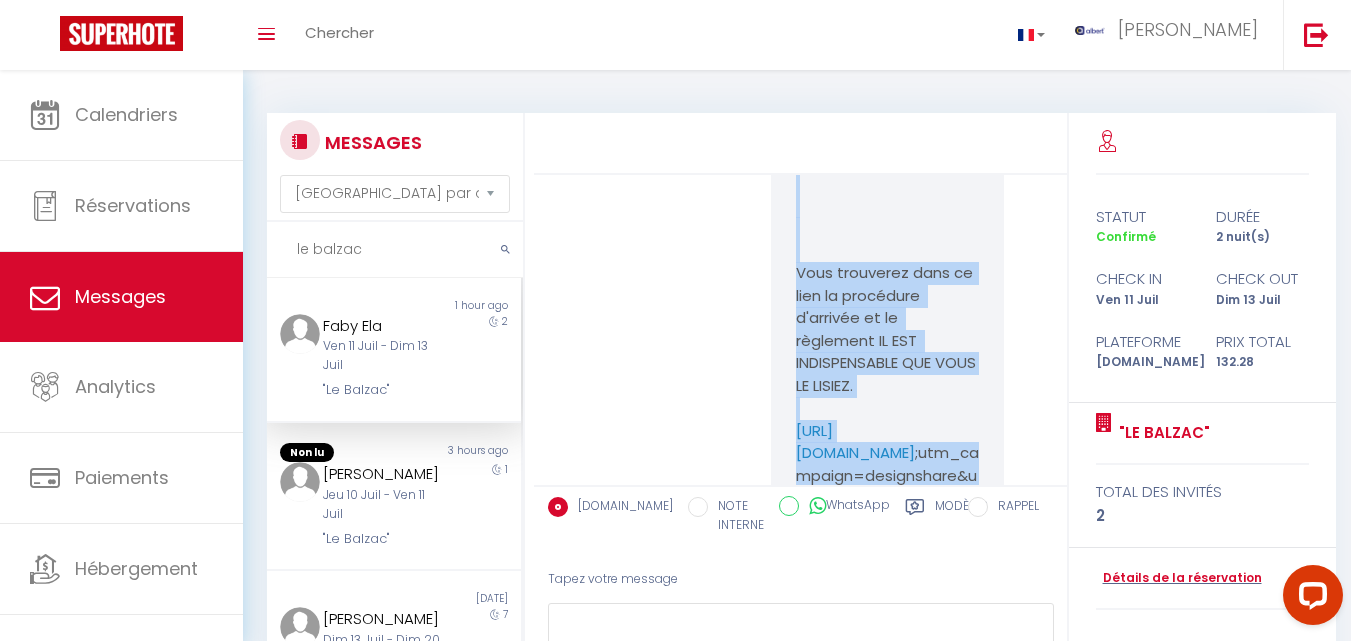 drag, startPoint x: 779, startPoint y: 212, endPoint x: 785, endPoint y: 180, distance: 32.55764 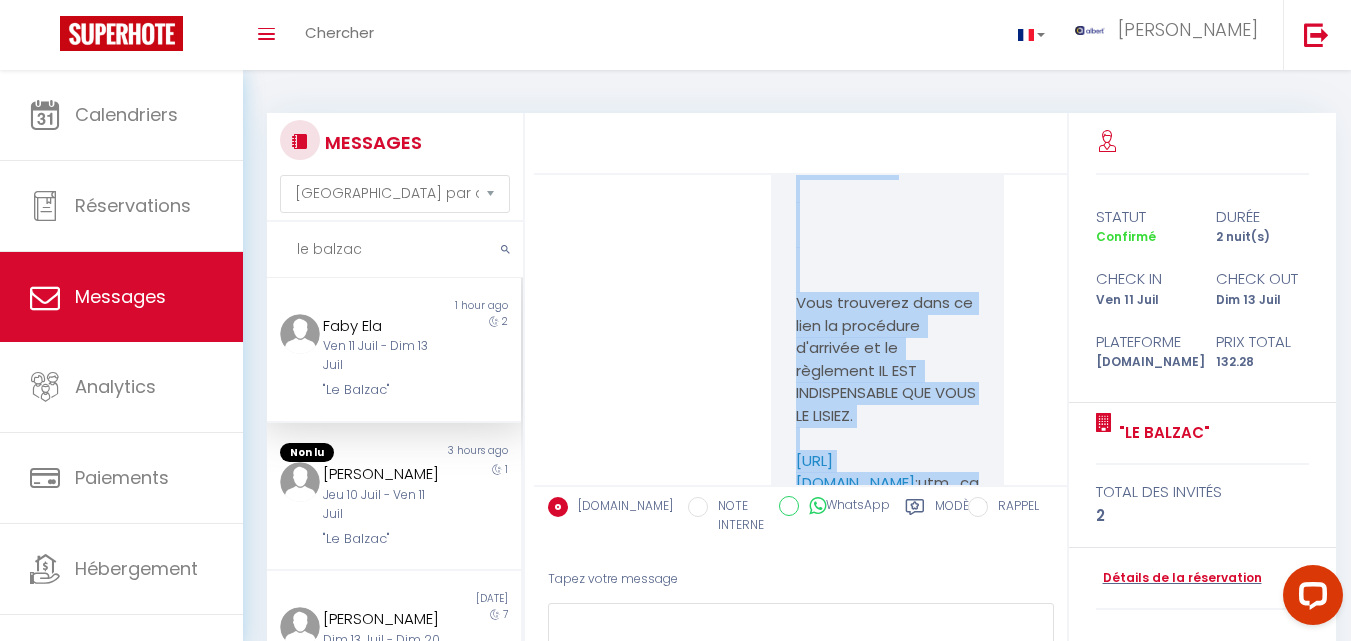 click on "-IMPORTANT-
Vous trouverez dans ce lien la procédure d'arrivée et le règlement IL EST INDISPENSABLE QUE VOUS LE LISIEZ. https://www.canva.com/design/DAGhJgYf56I/Ima3a3xxyaEOniCmI4Vtrg/edit?utm_content=DAGhJgYf56I& ;utm_campaign=designshare&utm_medium=link2&utm_source=sharebutton"> https://www.canva.com/design/DAGhJgYf56I/Ima3a3xxyaEOniCmI4Vtrg/edit?utm_content=DAGhJgYf56I& ;utm_campaign=designshare&utm_medium=link2&utm_source=sharebutton
Pour un extra comme une arrivée anticipée ou un départ tardif merci de vous rendre sur notre boutique en ligne via le lien ci dessous. https://app.cozyup.com/cid/Boutique-Le-Balzac "> https://app.cozyup.com/cid/Boutique-Le-Balzac" at bounding box center [887, 584] 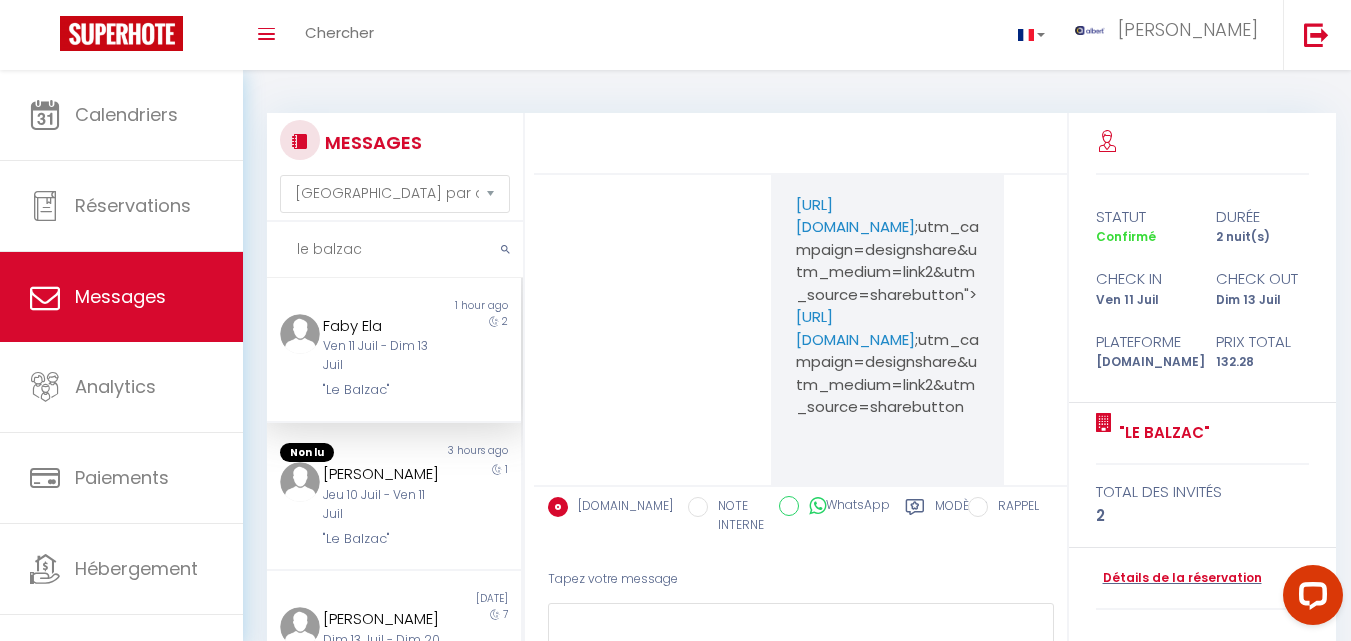 scroll, scrollTop: 1344, scrollLeft: 0, axis: vertical 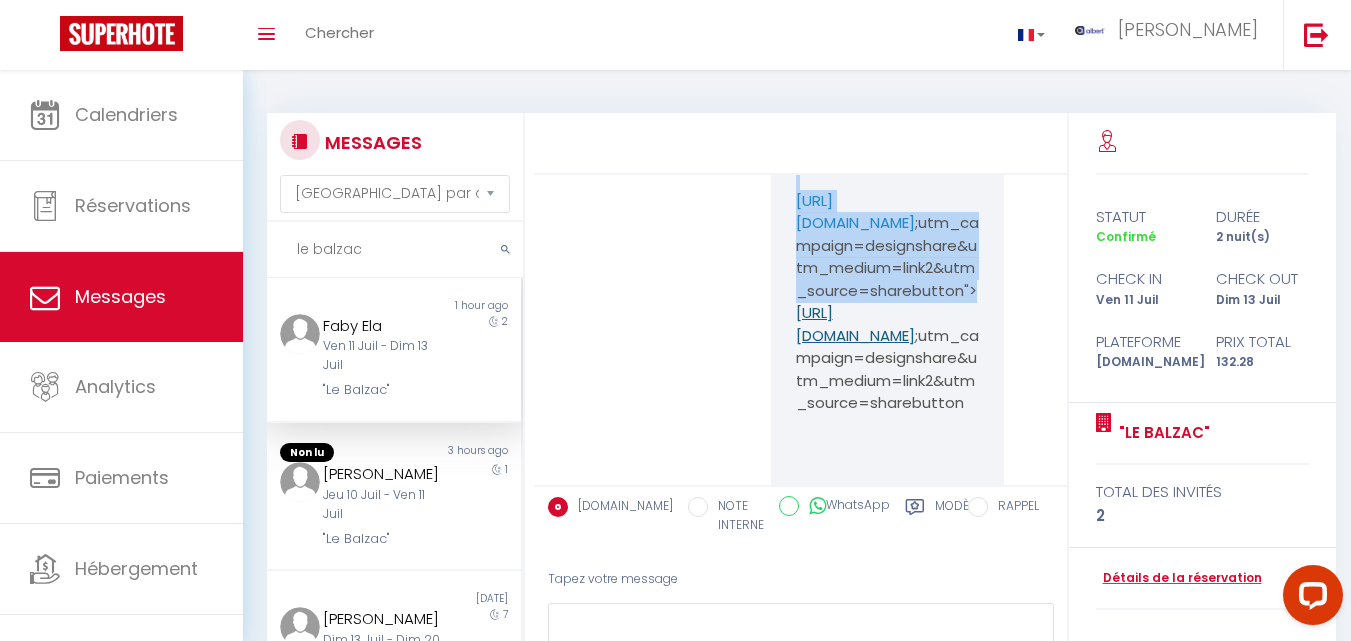 drag, startPoint x: 782, startPoint y: 227, endPoint x: 928, endPoint y: 428, distance: 248.42906 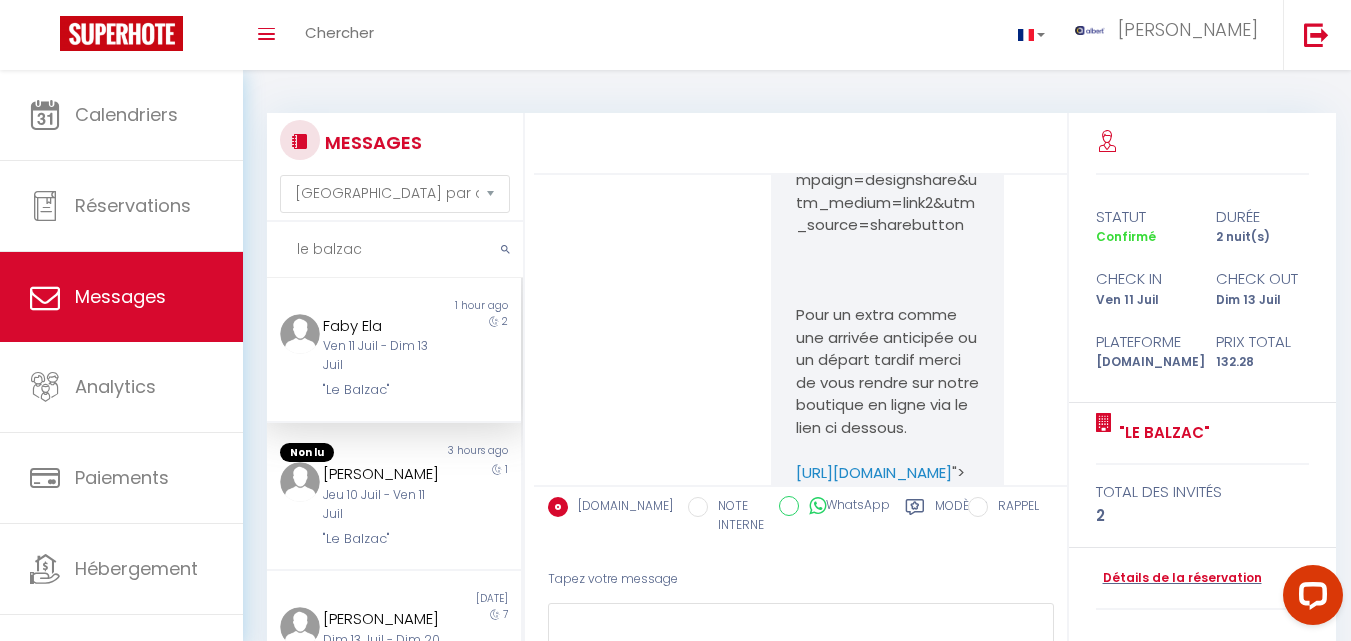 scroll, scrollTop: 1493, scrollLeft: 0, axis: vertical 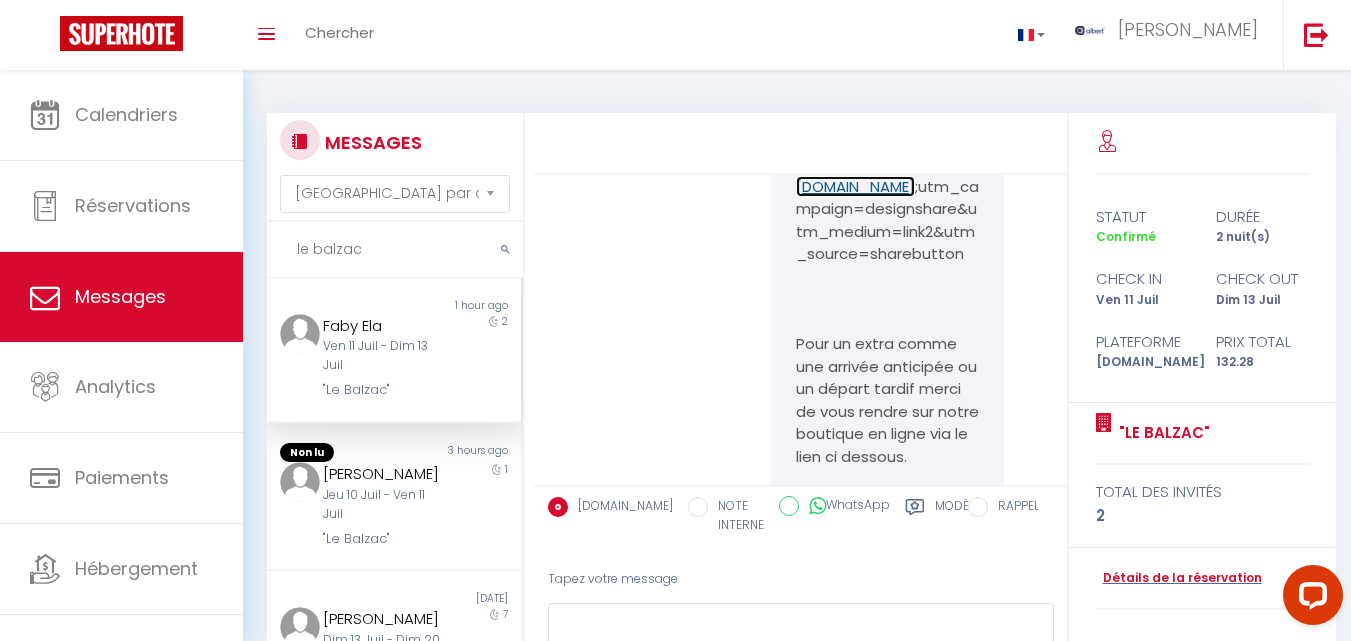 click on "https://www.canva.com/design/DAGhJgYf56I/Ima3a3xxyaEOniCmI4Vtrg/edit?utm_content=DAGhJgYf56I&" at bounding box center [855, 175] 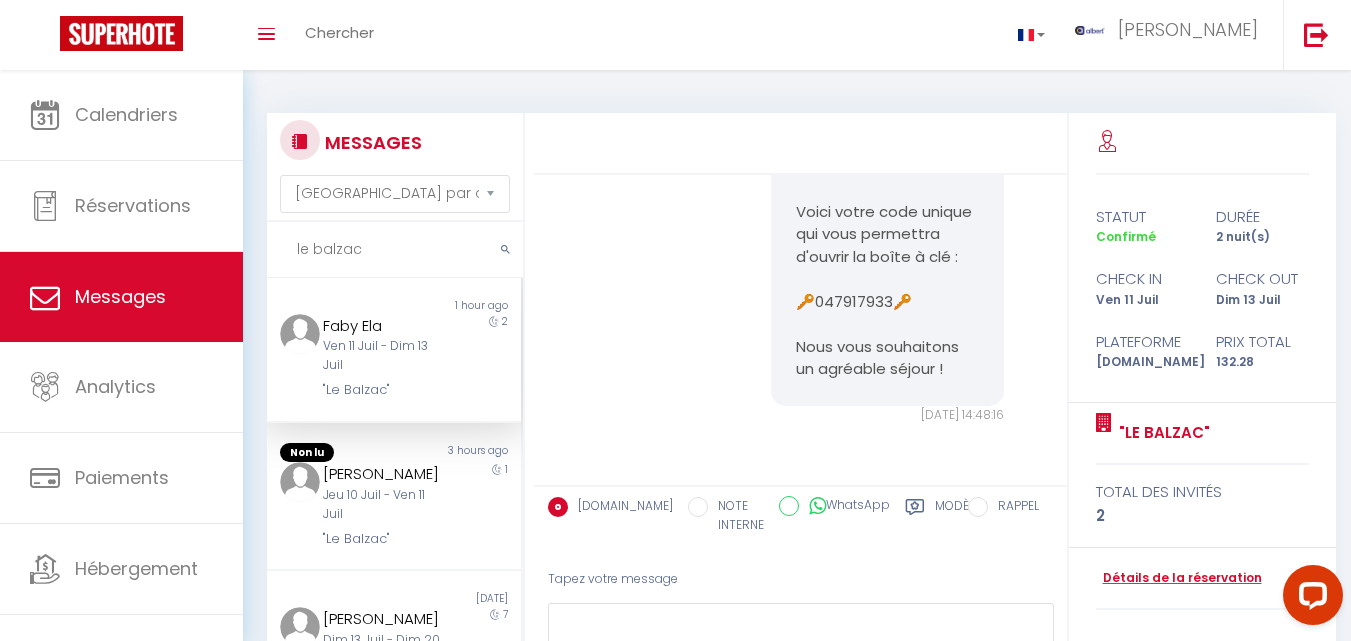 scroll, scrollTop: 4020, scrollLeft: 0, axis: vertical 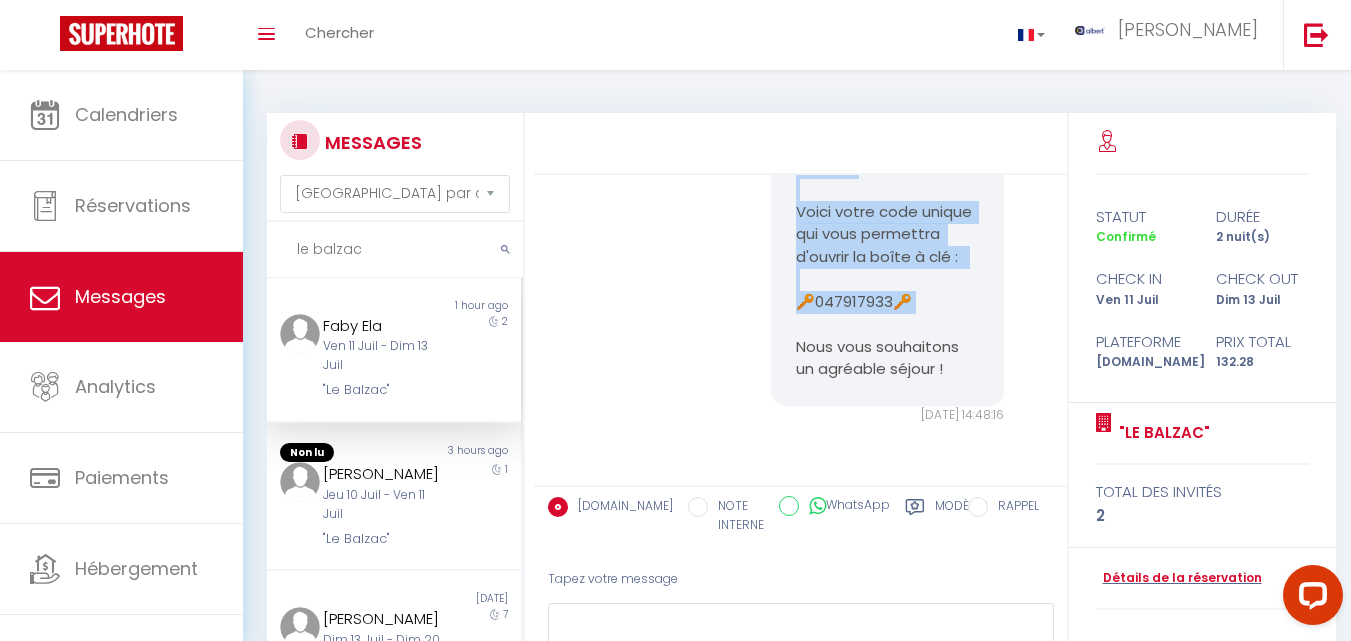 drag, startPoint x: 791, startPoint y: 219, endPoint x: 985, endPoint y: 407, distance: 270.1481 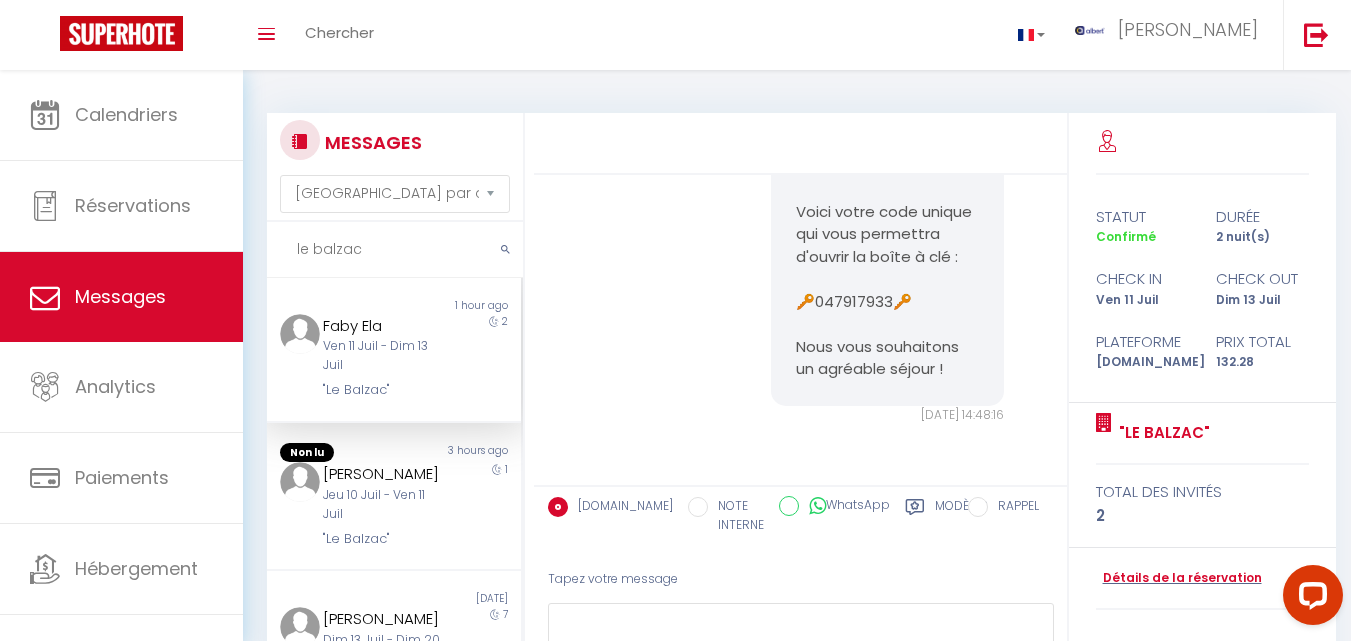 click on "le balzac" at bounding box center (395, 250) 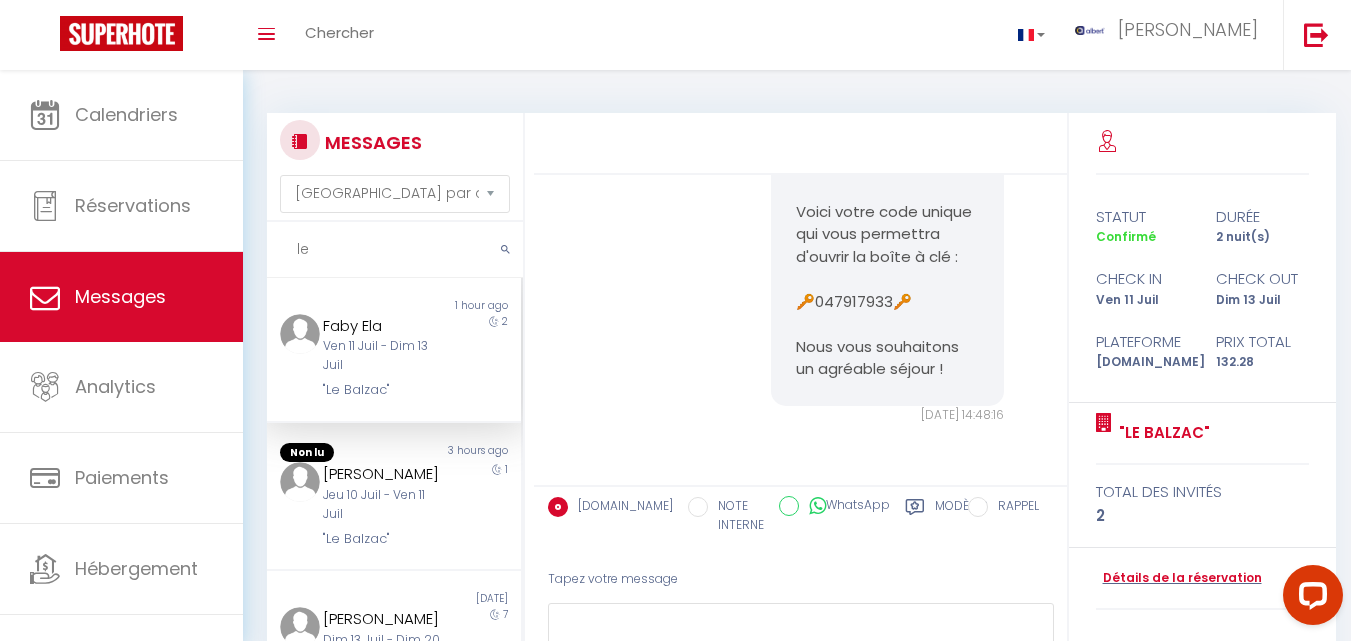 type on "l" 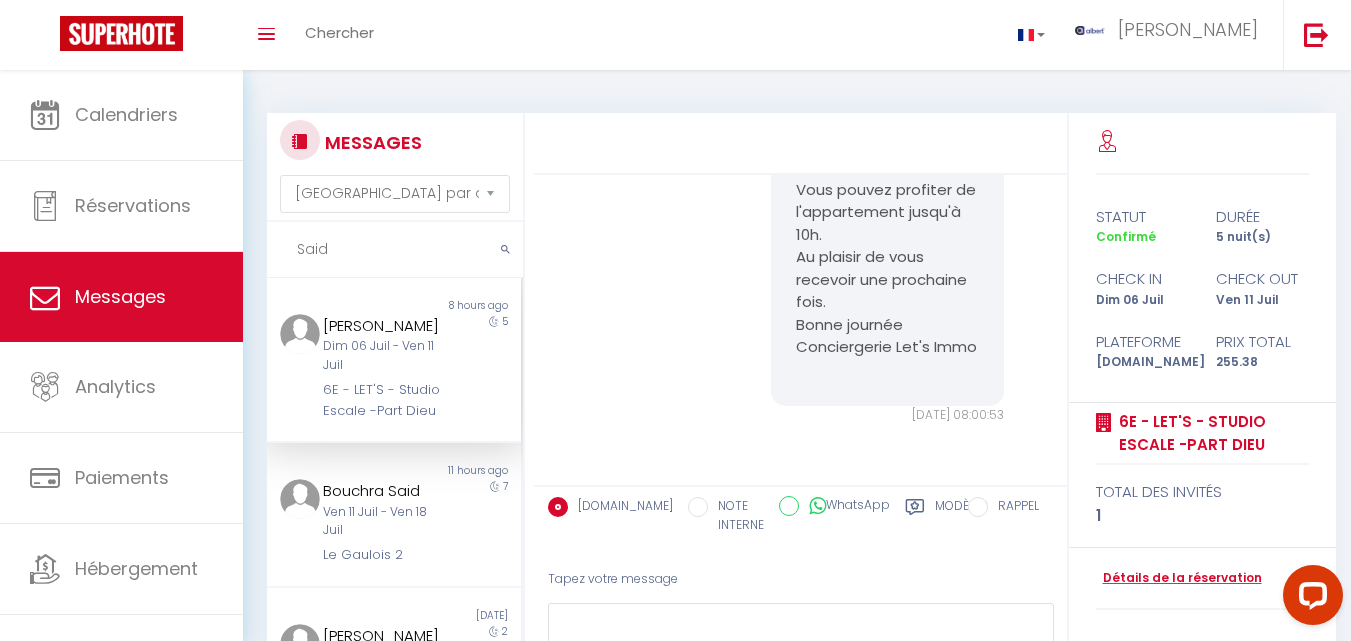 scroll, scrollTop: 13857, scrollLeft: 0, axis: vertical 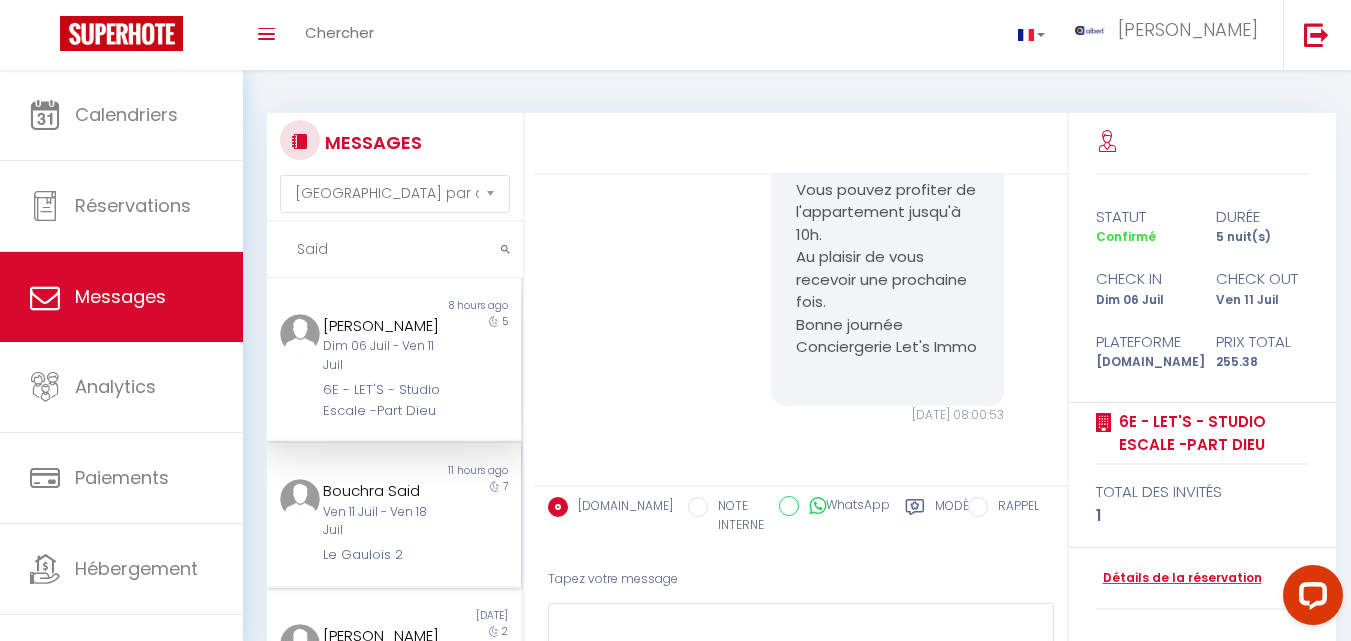 click on "Ven 11 Juil - Ven 18 Juil" at bounding box center (384, 522) 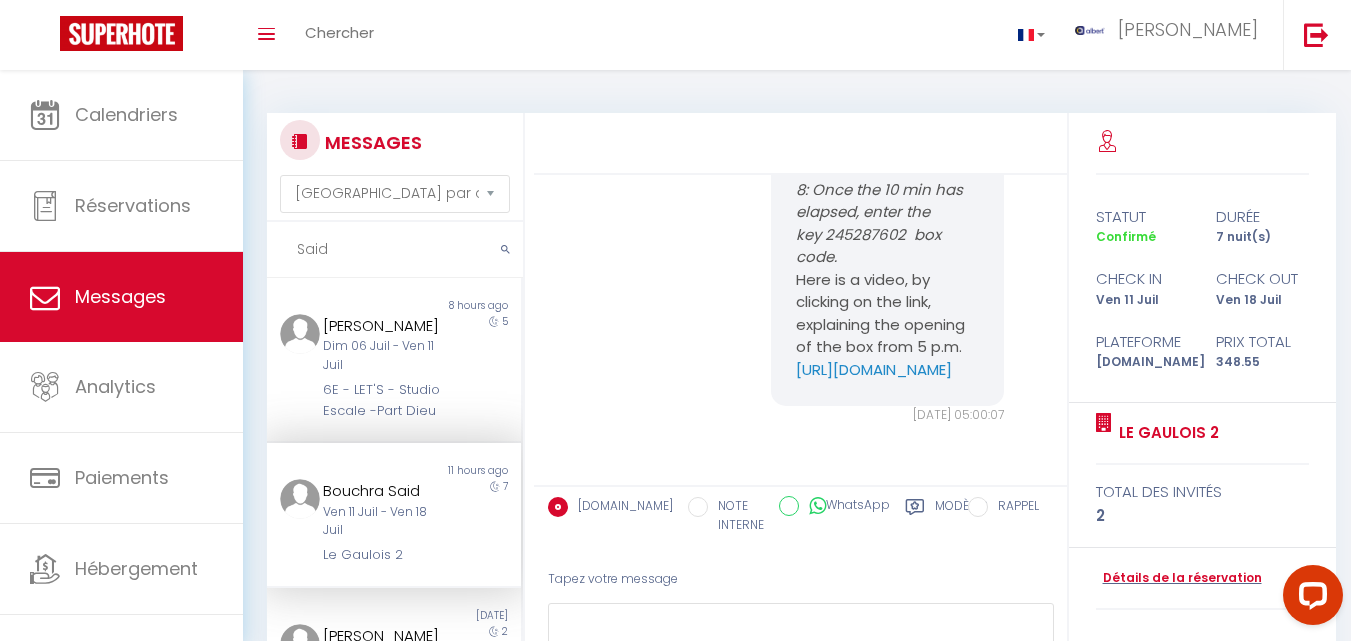 scroll, scrollTop: 10973, scrollLeft: 0, axis: vertical 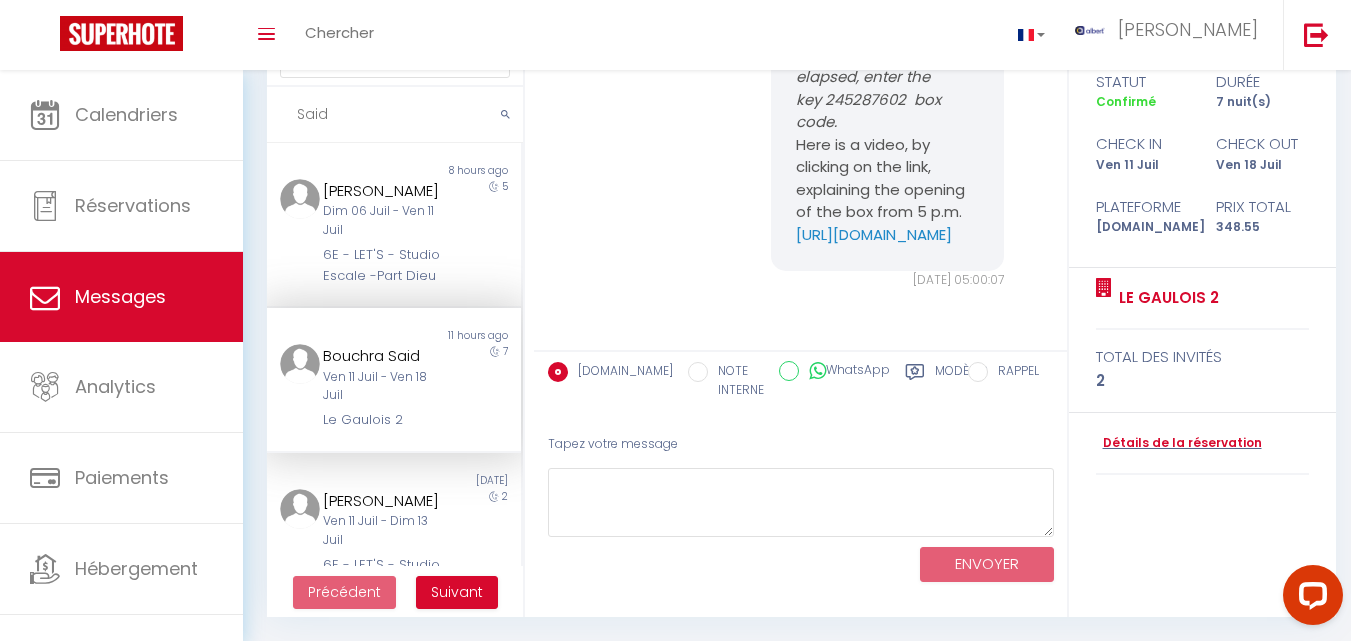 click on "Said" at bounding box center (395, 115) 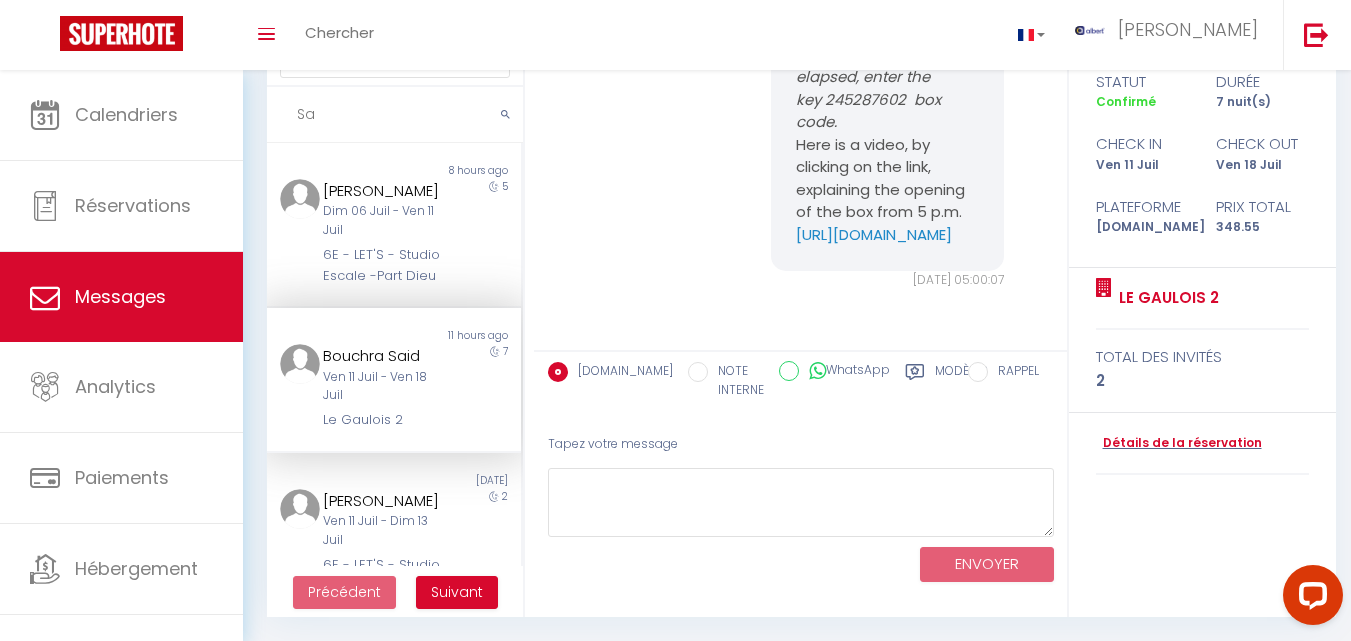 type on "S" 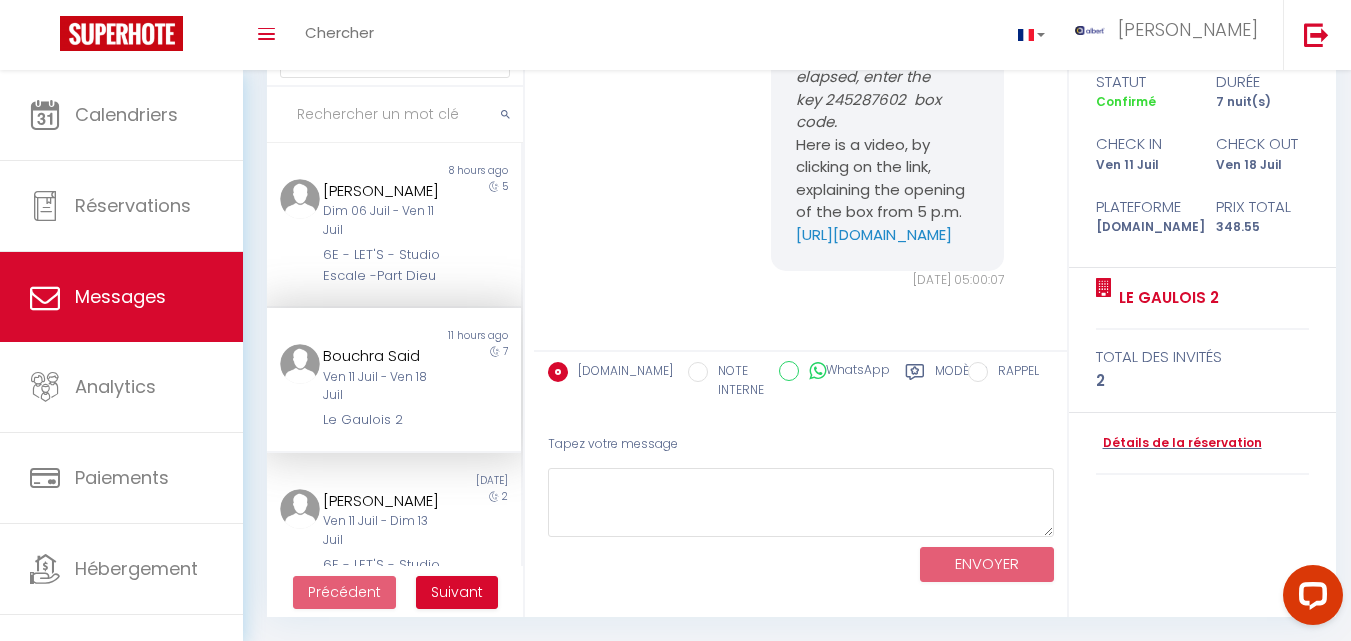 type on "b" 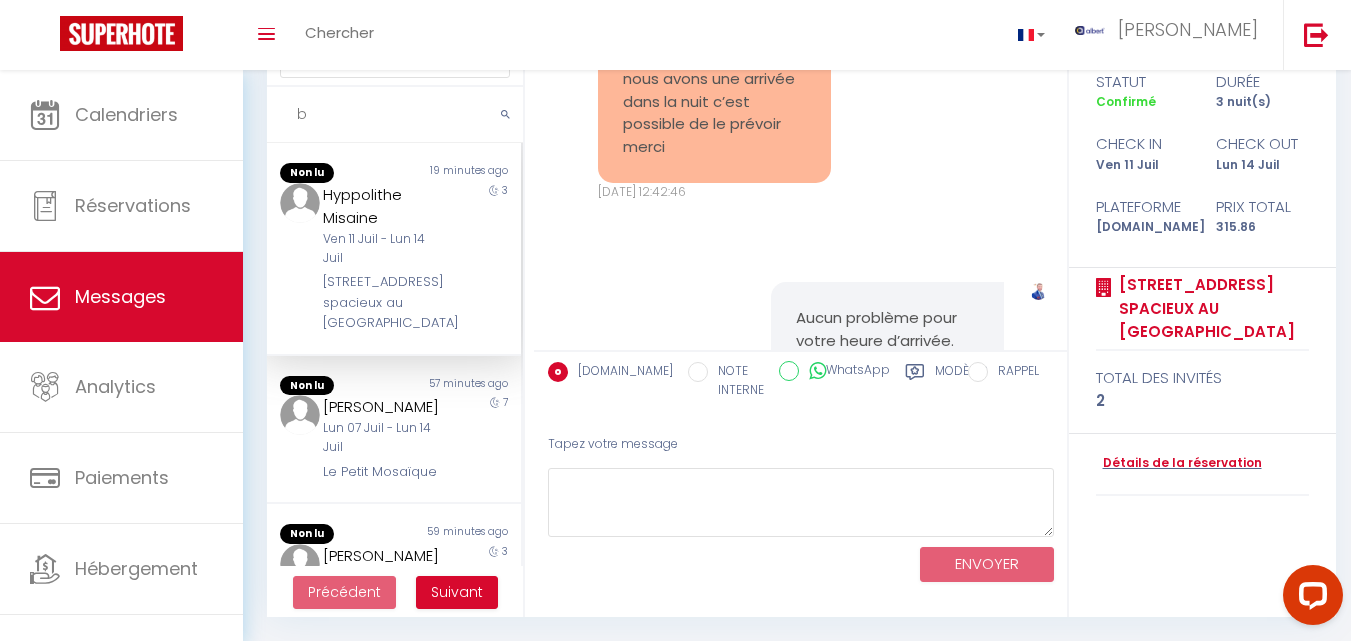 scroll, scrollTop: 13109, scrollLeft: 0, axis: vertical 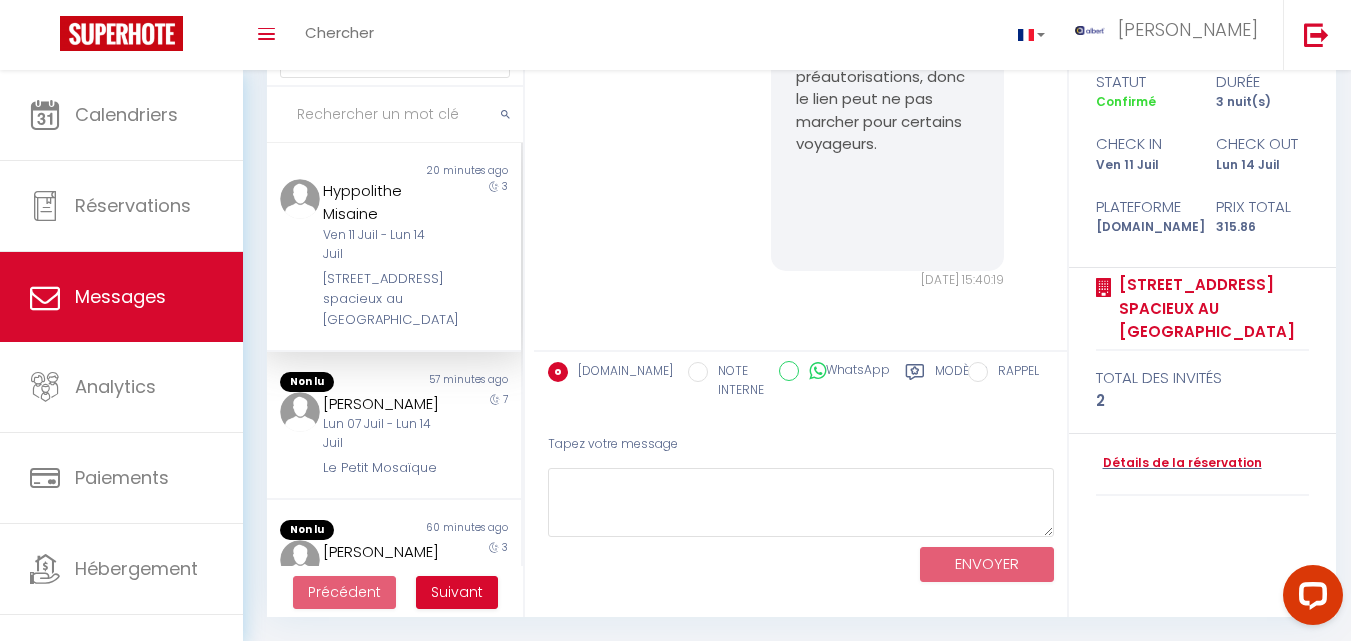 type on "b" 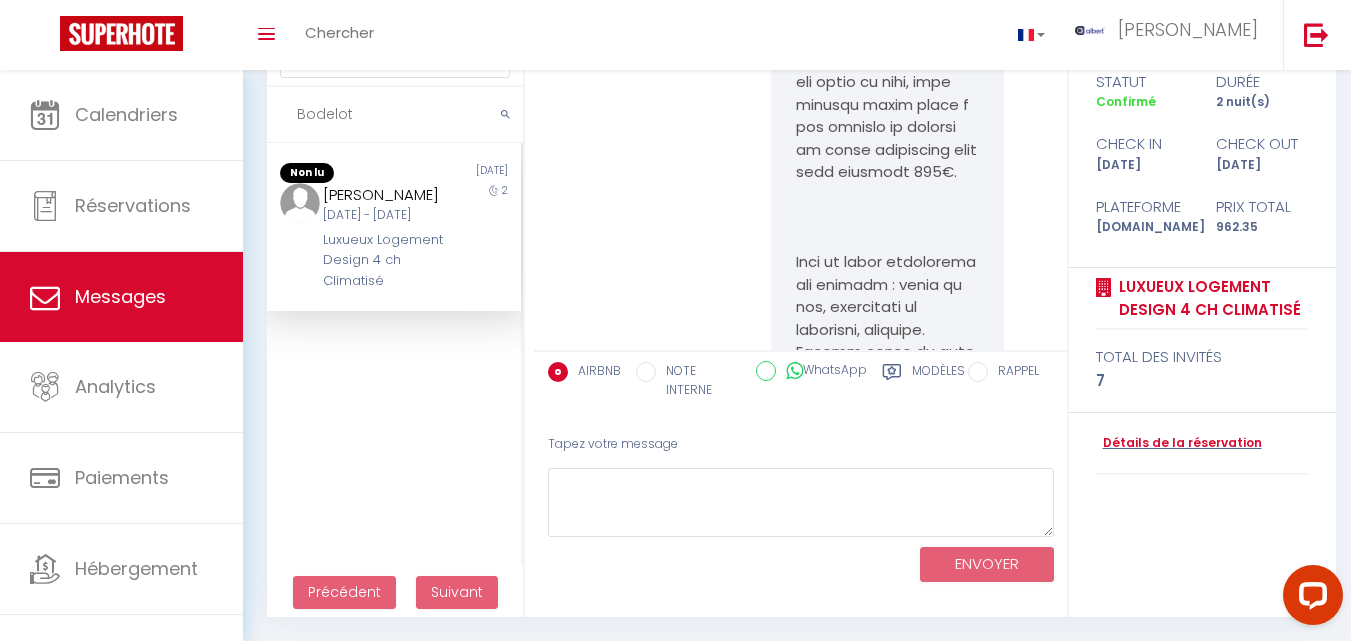 scroll, scrollTop: 14204, scrollLeft: 0, axis: vertical 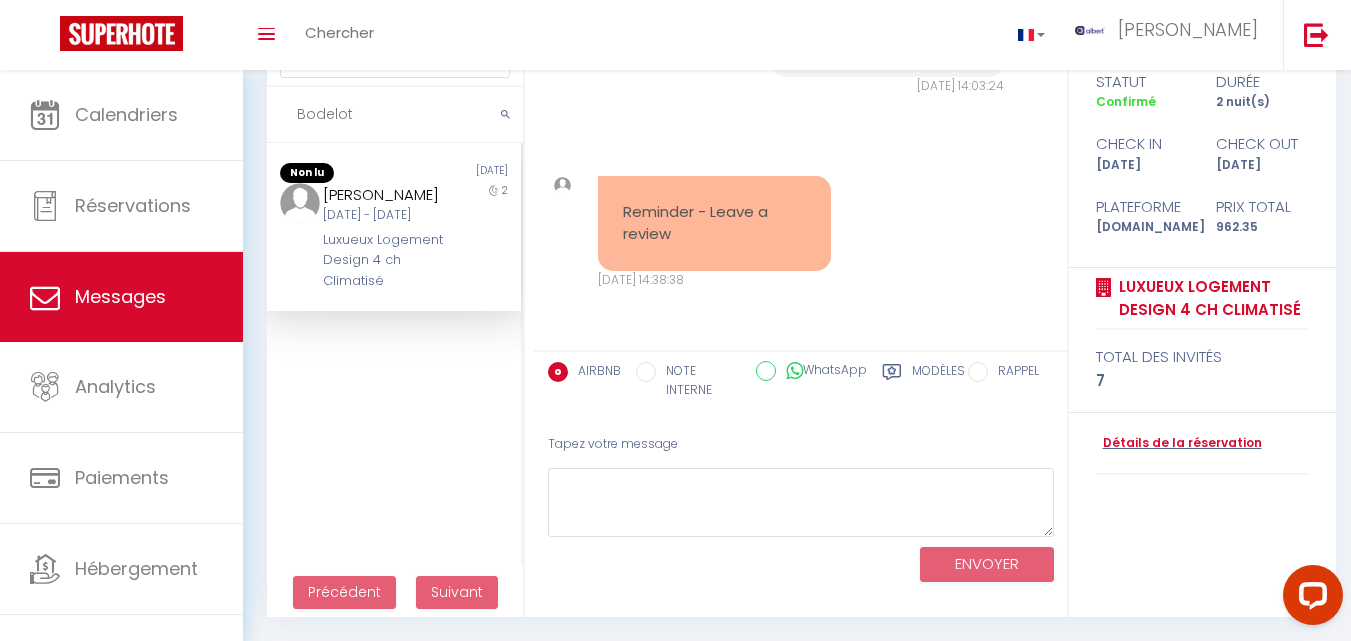 type on "Bodelot" 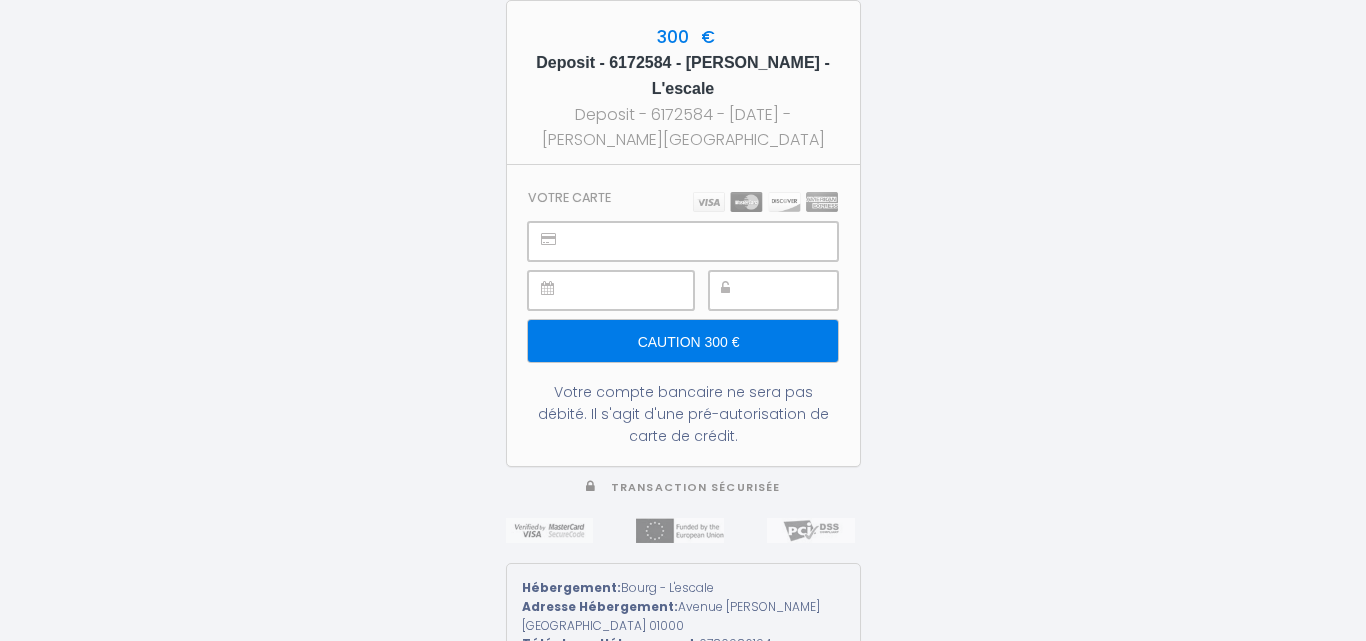 type on "Caution 300 €" 